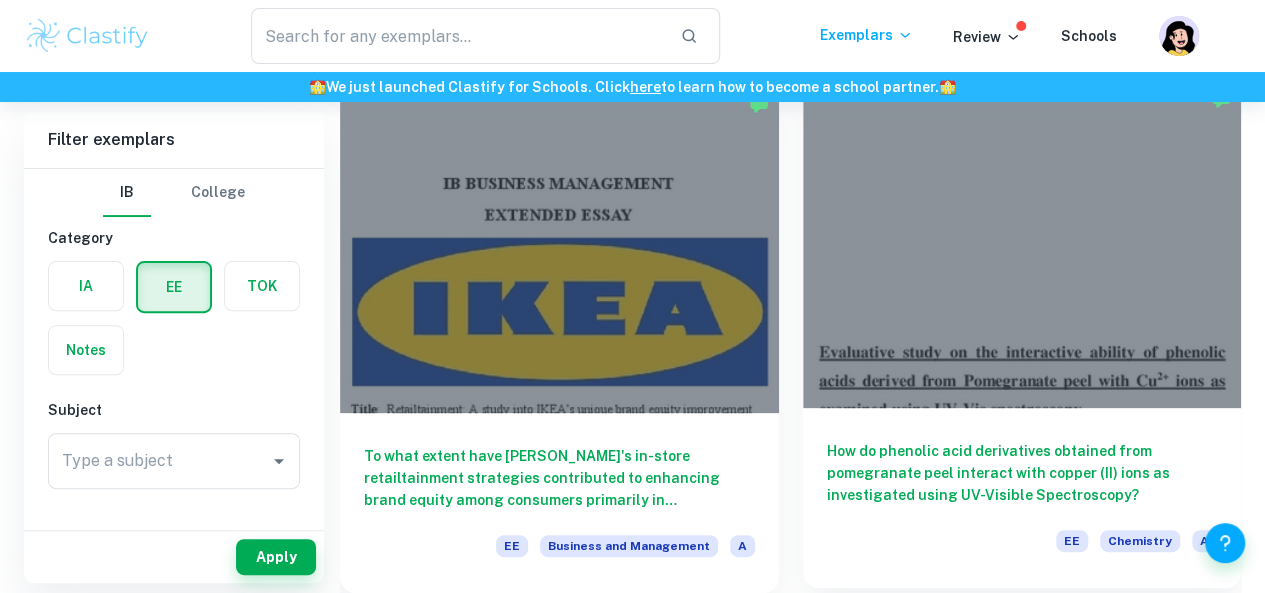 scroll, scrollTop: 260, scrollLeft: 0, axis: vertical 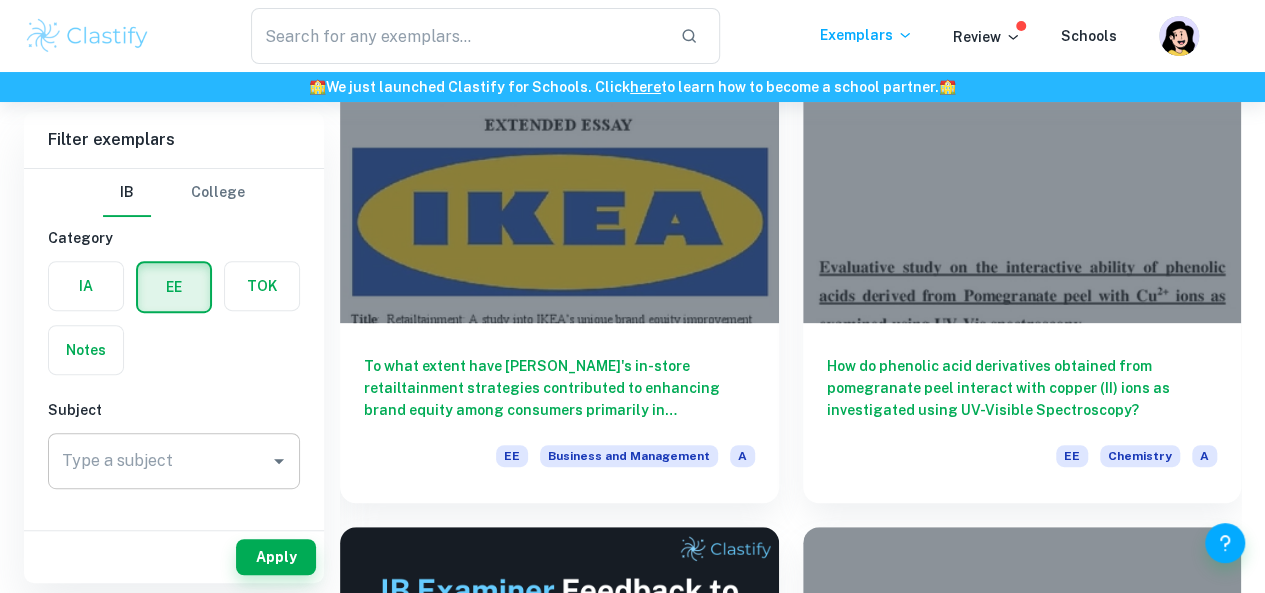 click on "Type a subject" at bounding box center [174, 461] 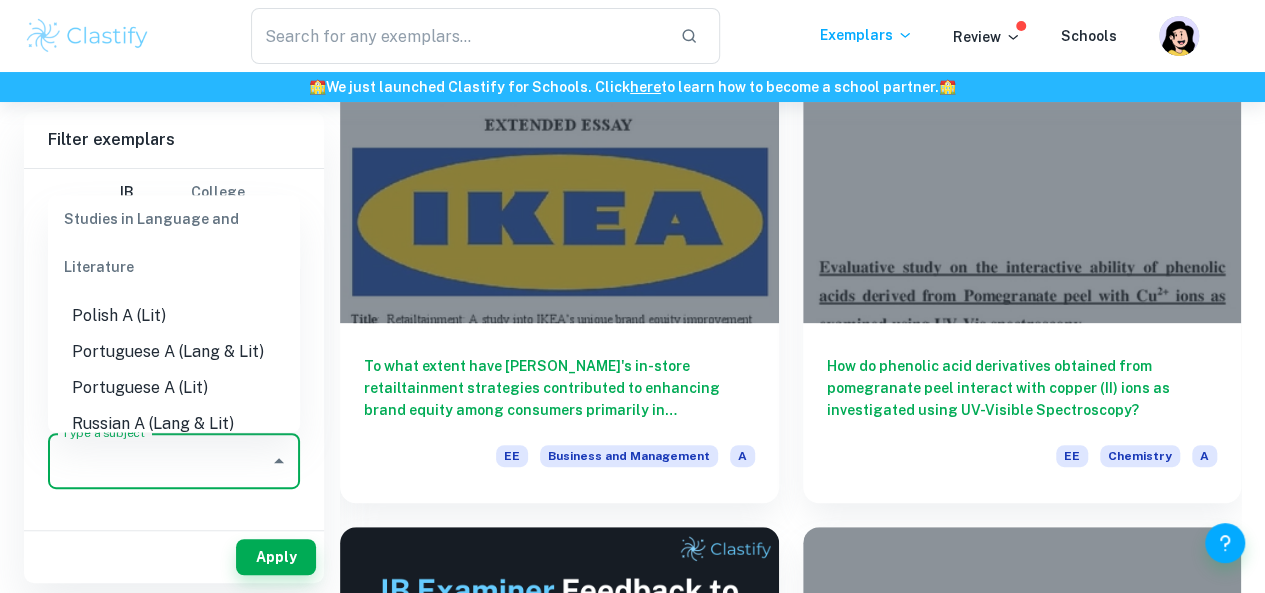 scroll, scrollTop: 614, scrollLeft: 0, axis: vertical 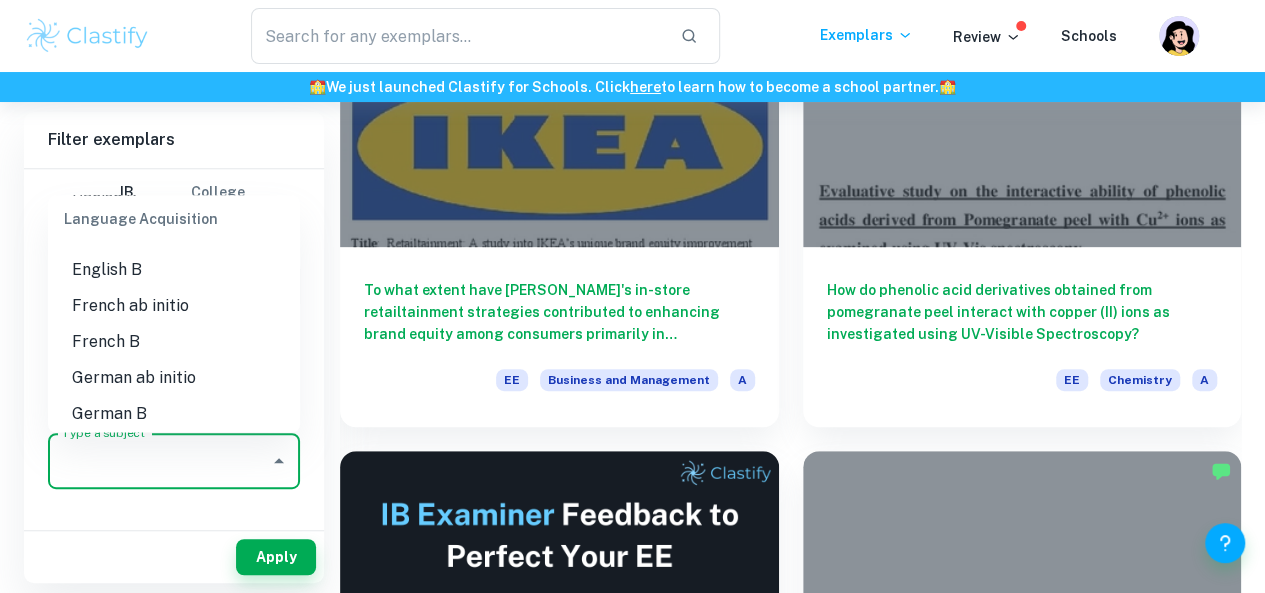 click on "English B" at bounding box center [174, 270] 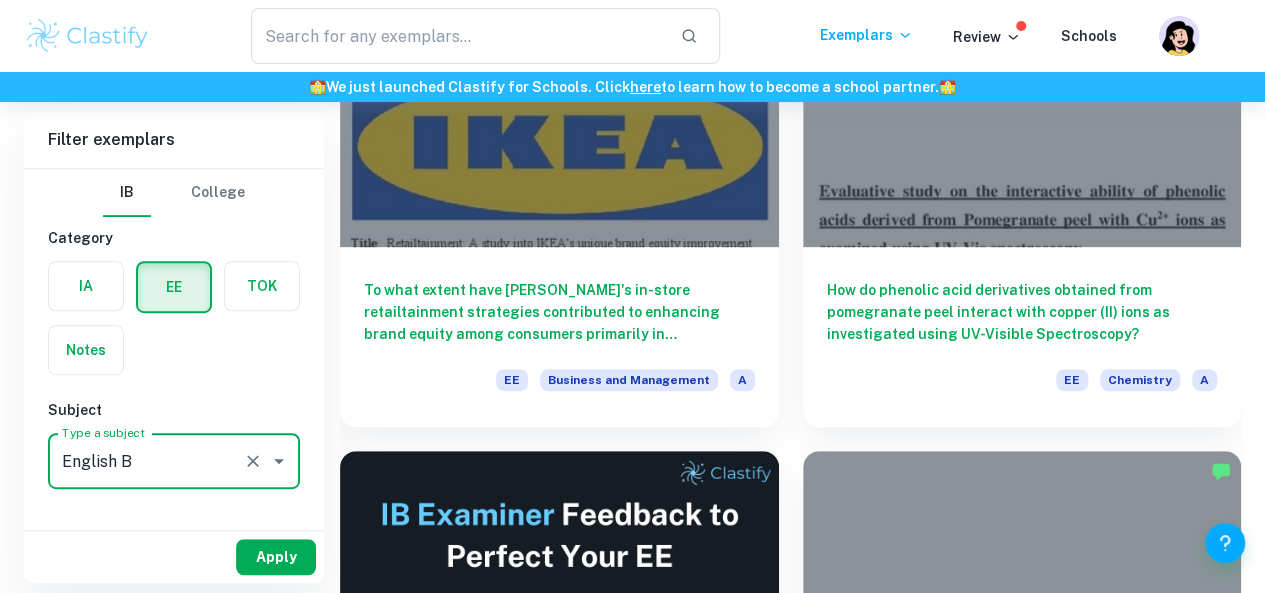 click on "Apply" at bounding box center (276, 557) 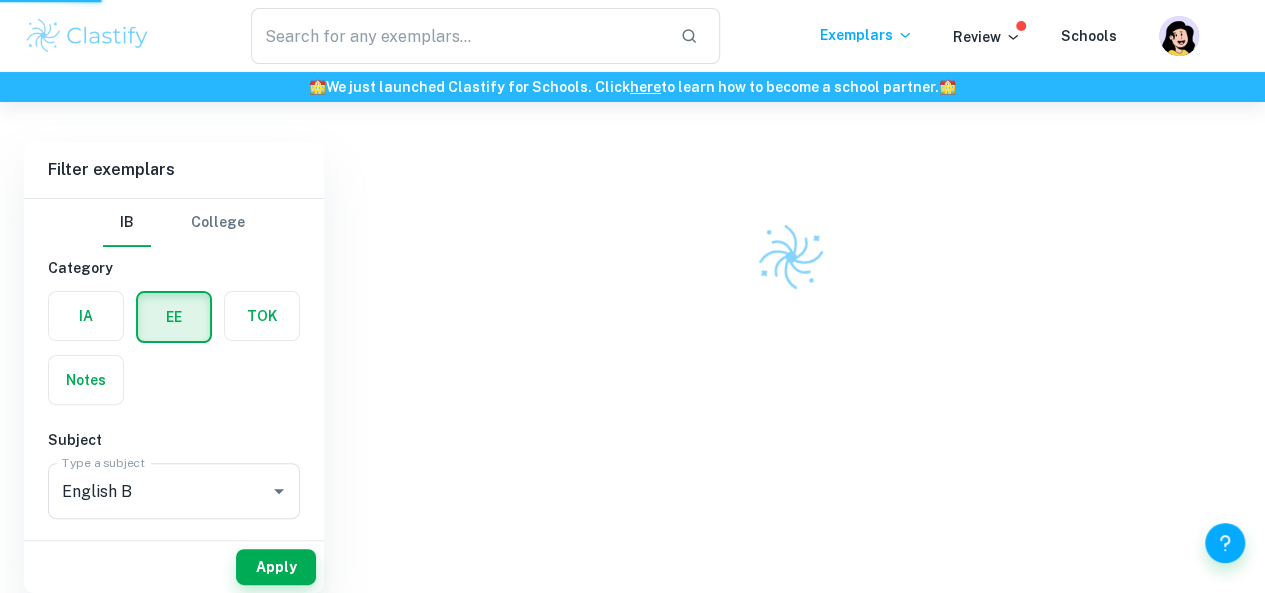 scroll, scrollTop: 102, scrollLeft: 0, axis: vertical 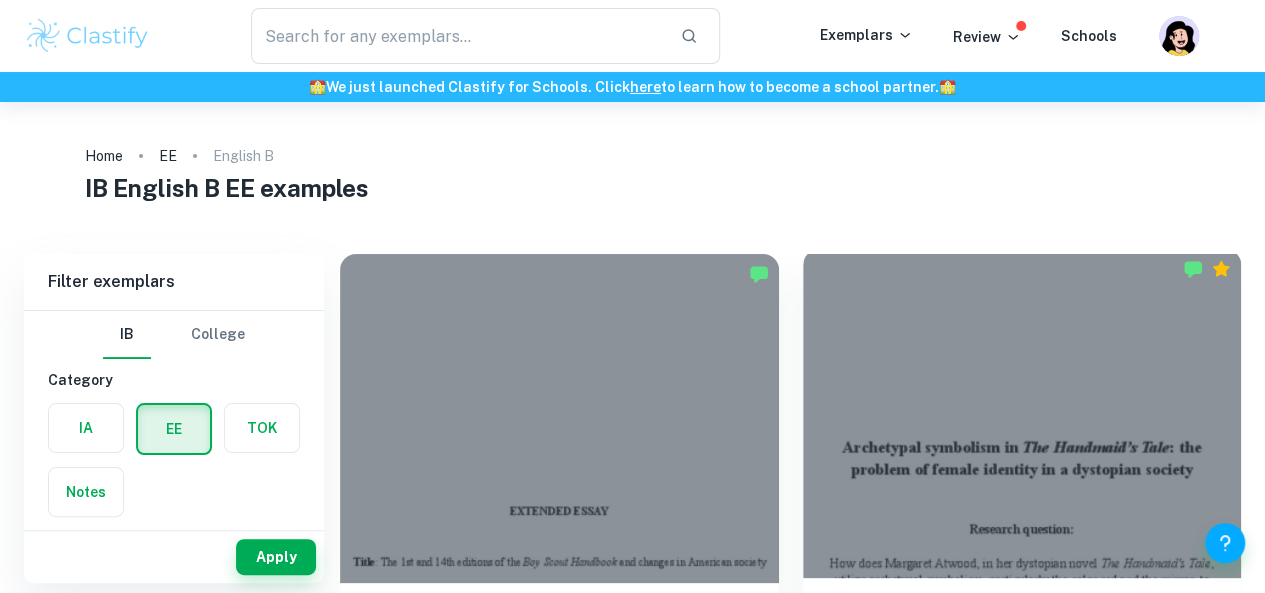click at bounding box center (1022, 413) 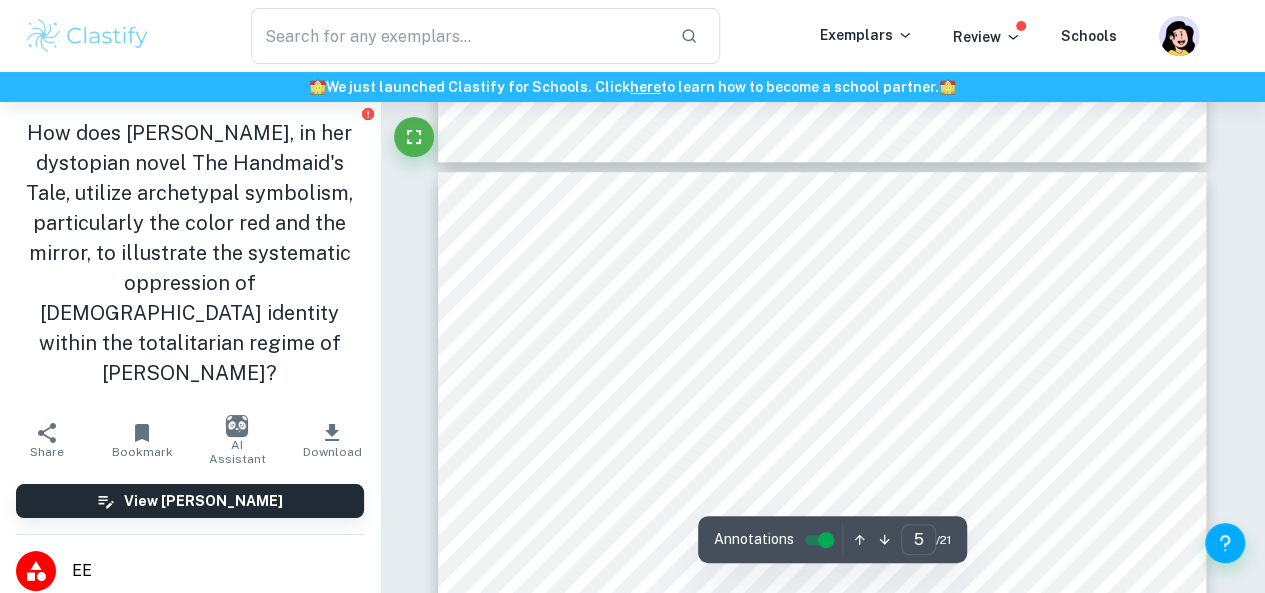 scroll, scrollTop: 4623, scrollLeft: 0, axis: vertical 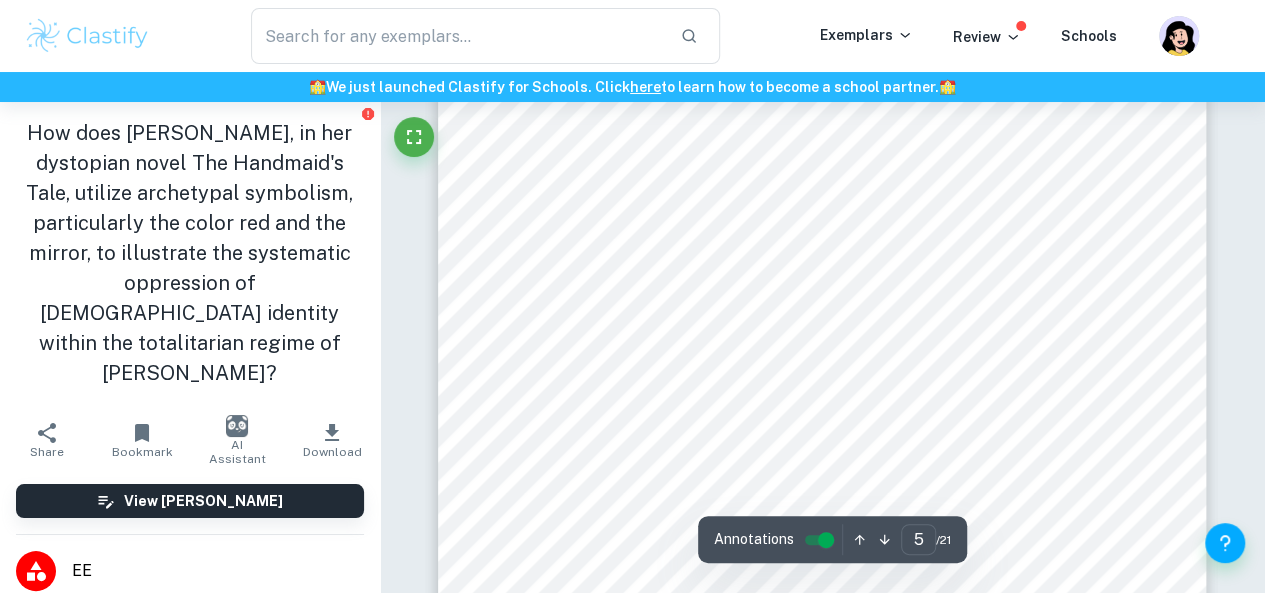 click on "explore how the meaning of these symbols changes over the course of the novel, and whether they always remain signs of the oppression of identity, or whether they finally take on a sense of liberation. 2. Archetypal symbolism in literature In literature, archetypal symbols like the water, the fire or the journey (which are just a few examples) serve as building blocks for storytelling, offering a universal language which is understood across time and culture, deeply rooted in the collective unconscious9 4 a concept introduced by psychologist Carl Jung. Jung's psychology posits that this collective unconscious houses archetypes, <contents and modes of behaviour that are more or less the same everywhere in all individuals= 5 . For instance, the archetype of the apple often represents temptation, a link to the Biblical story of Adam and Eve. Similarly, the garden and idyll of nature   frequently   symbolize   paradise,   echoing   the   paradisiacal Garden of Eden. Even relatable manner. 5 Jung, C. G. 2014.   ." at bounding box center [822, 542] 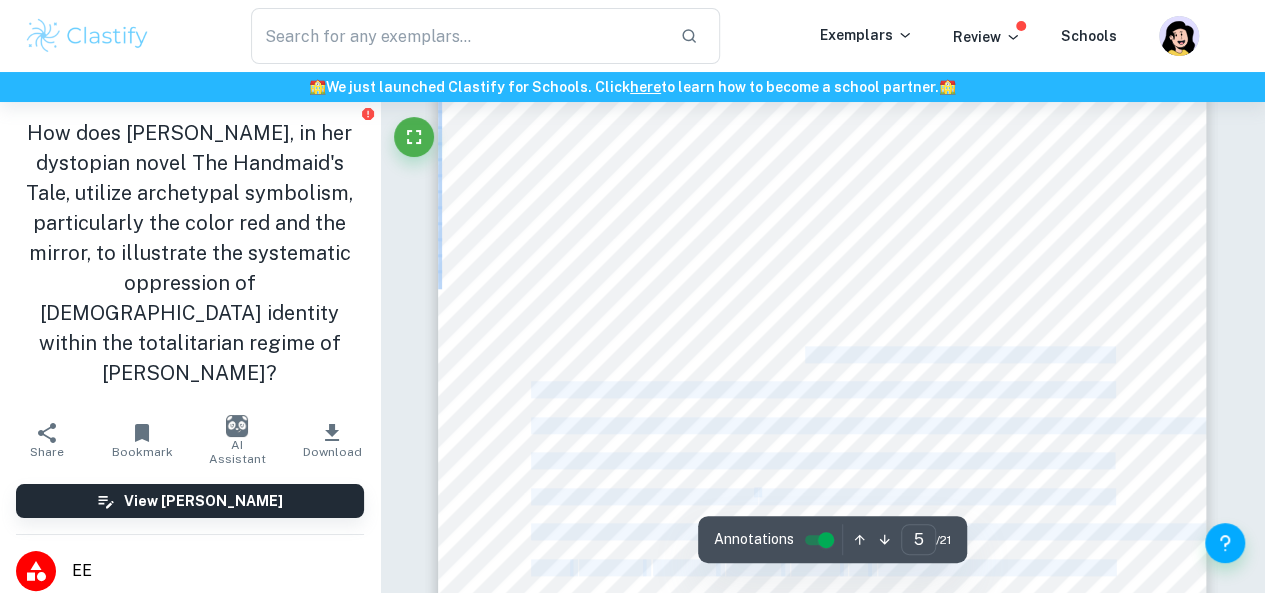 click on "a few examples) serve as building blocks for storytelling, offering a universal language which" at bounding box center [821, 354] 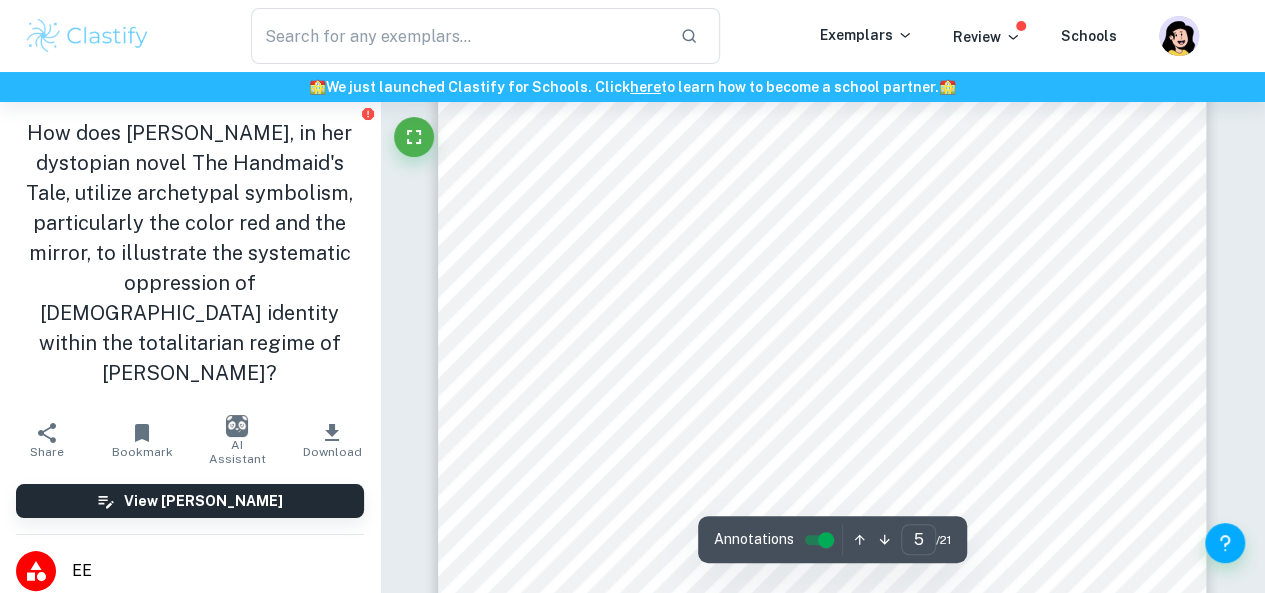 scroll, scrollTop: 4760, scrollLeft: 0, axis: vertical 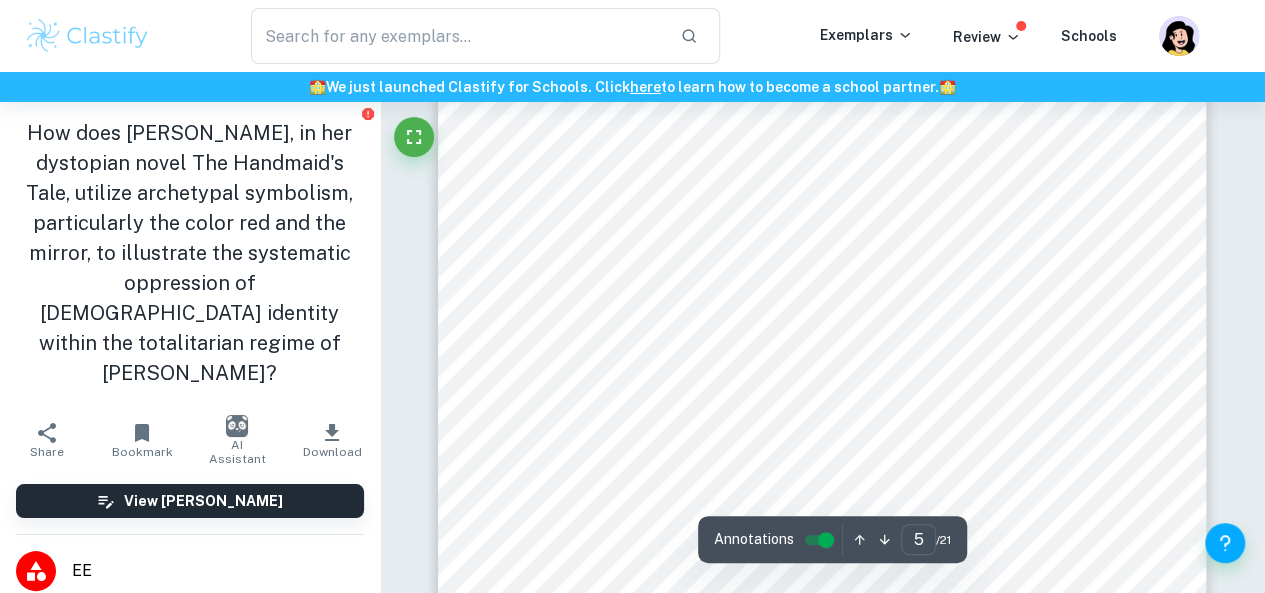 click on "5" at bounding box center (756, 355) 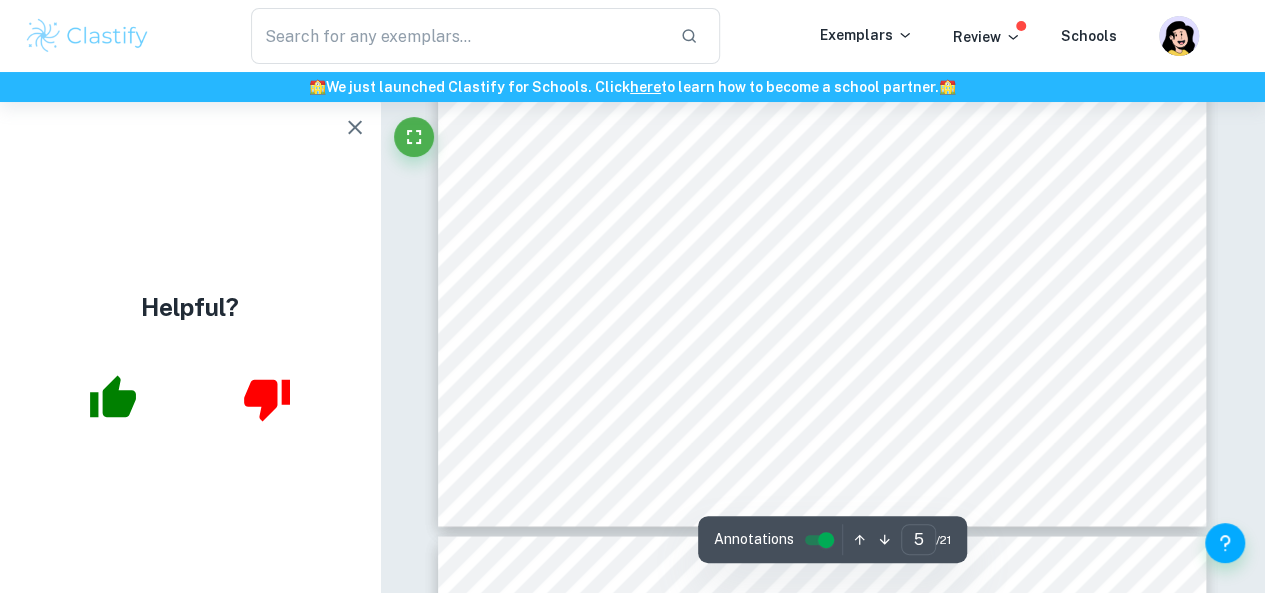 click on "explore how the meaning of these symbols changes over the course of the novel, and whether they always remain signs of the oppression of identity, or whether they finally take on a sense of liberation. 2. Archetypal symbolism in literature In literature, archetypal symbols like the water, the fire or the journey (which are just a few examples) serve as building blocks for storytelling, offering a universal language which is understood across time and culture, deeply rooted in the collective unconscious9 4 a concept introduced by psychologist Carl Jung. Jung's psychology posits that this collective unconscious houses archetypes, <contents and modes of behaviour that are more or less the same everywhere in all individuals= 5 . For instance, the archetype of the apple often represents temptation, a link to the Biblical story of Adam and Eve. Similarly, the garden and idyll of nature   frequently   symbolize   paradise,   echoing   the   paradisiacal Garden of Eden. Even relatable manner. 5 Jung, C. G. 2014.   ." at bounding box center [822, -16] 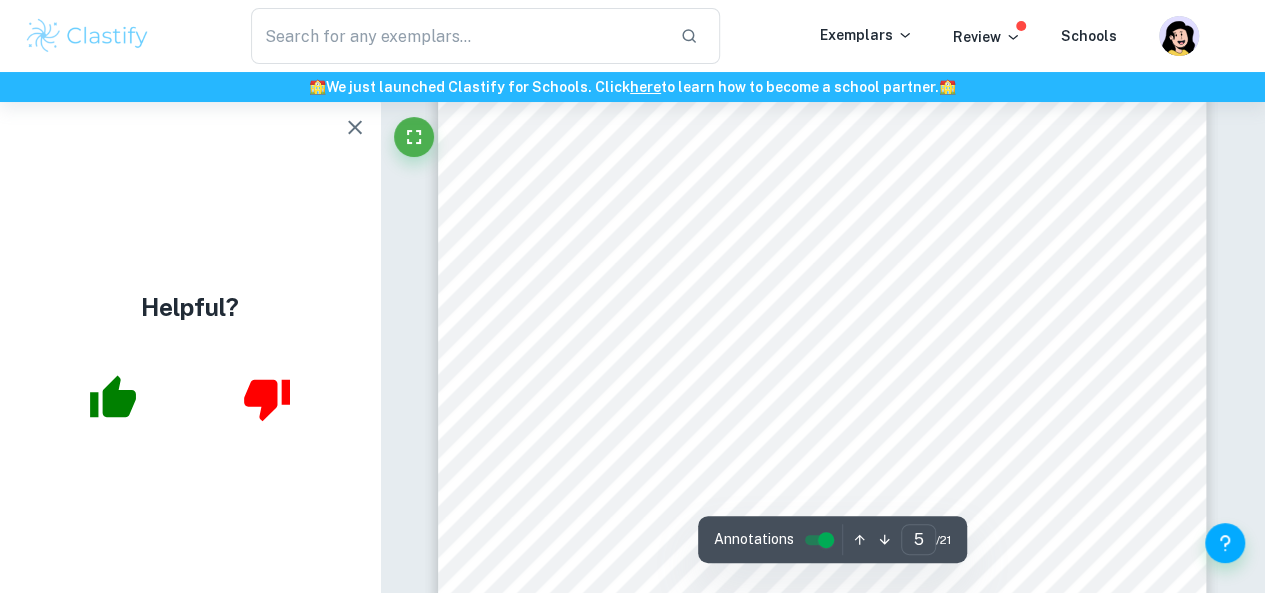 scroll, scrollTop: 5076, scrollLeft: 0, axis: vertical 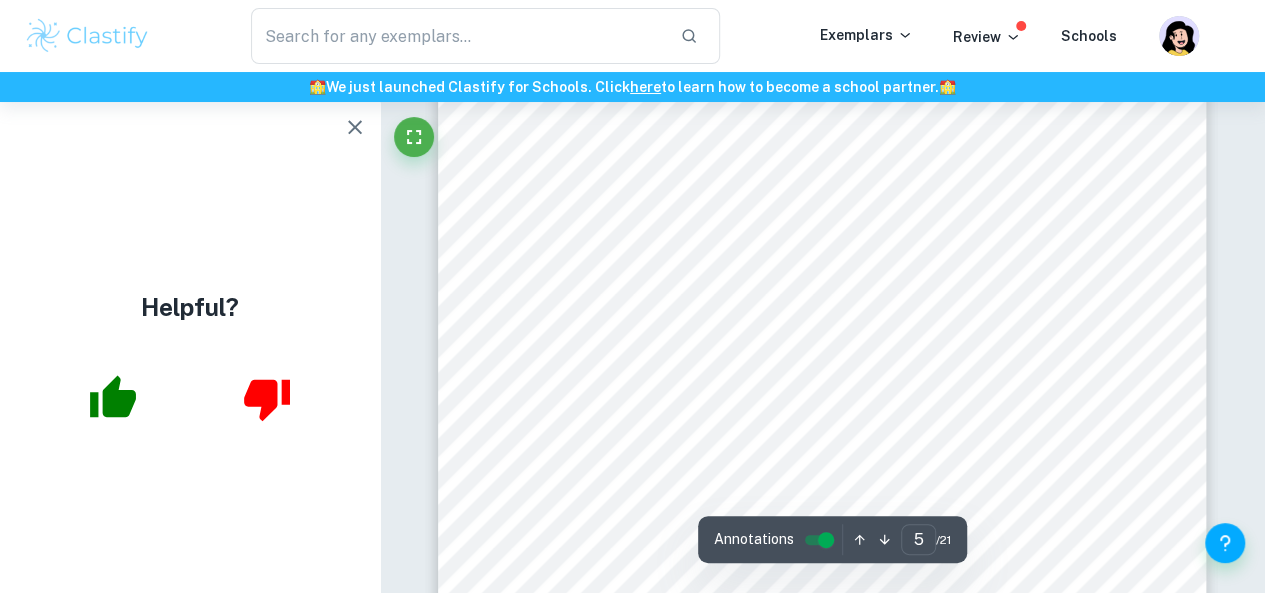 click 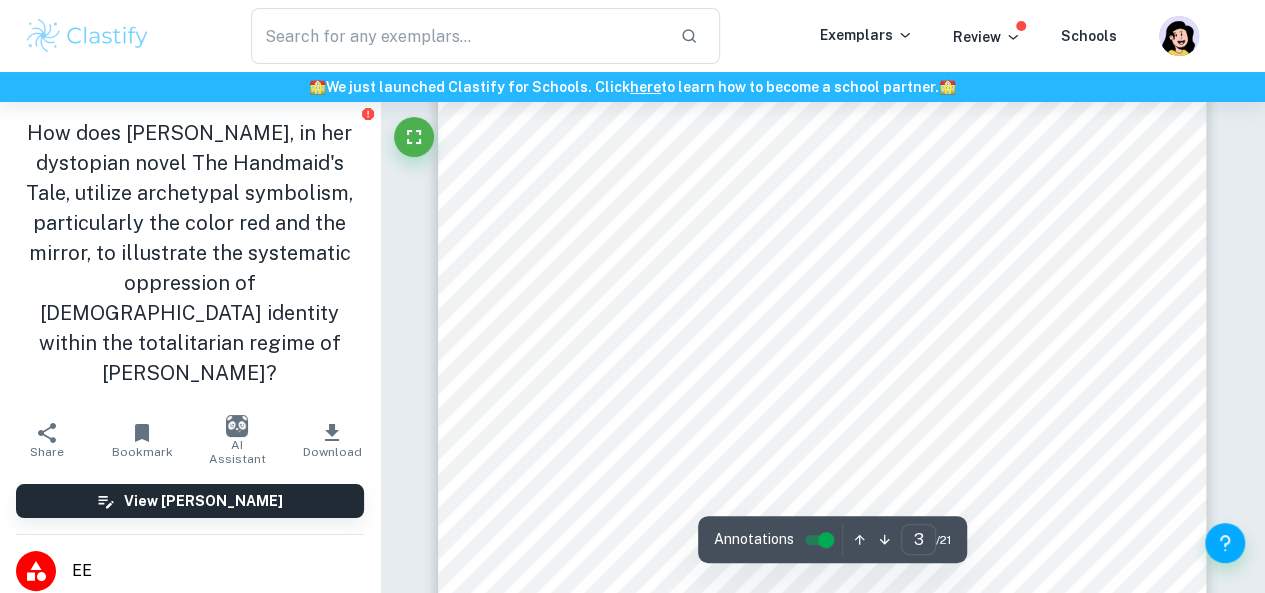 scroll, scrollTop: 2372, scrollLeft: 0, axis: vertical 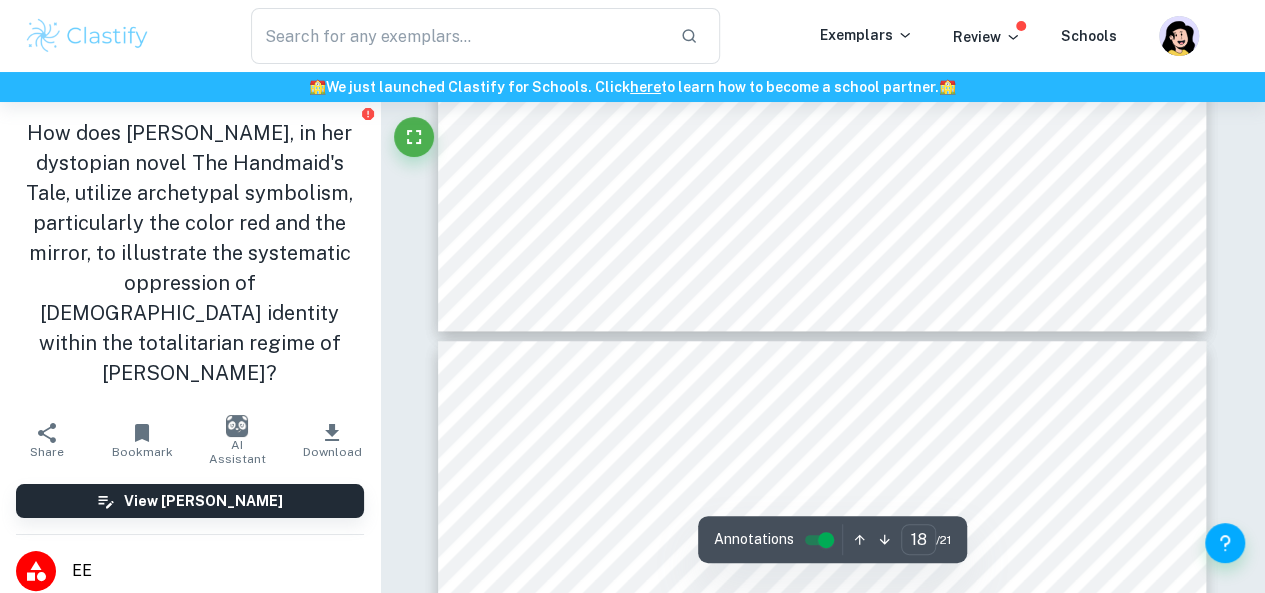 type on "19" 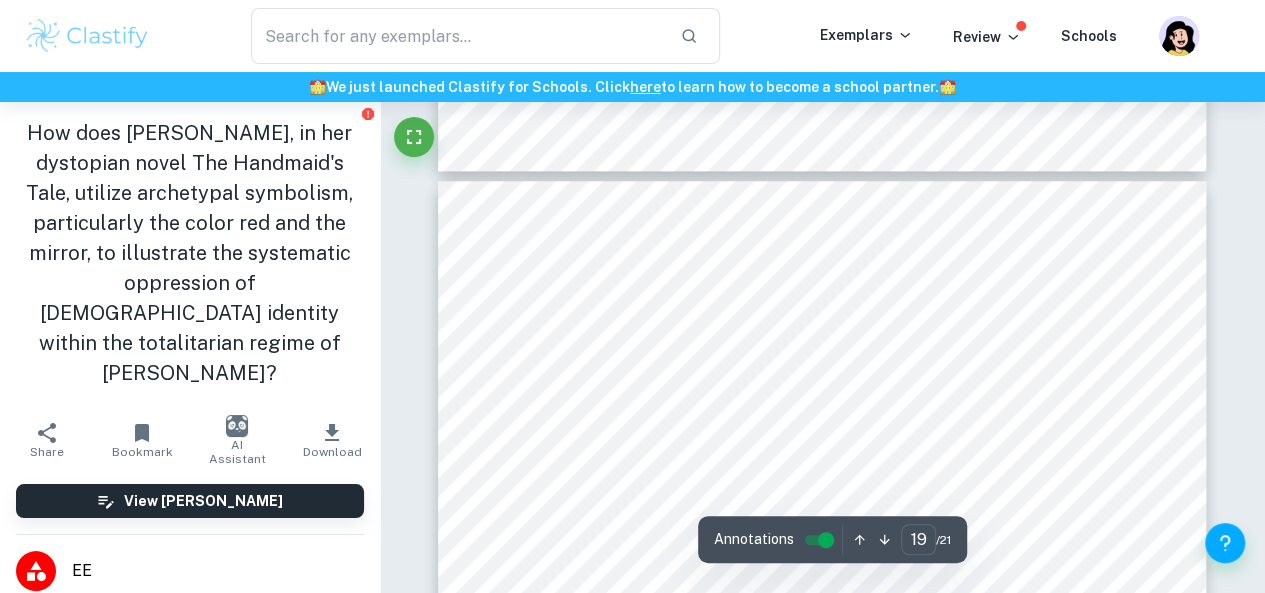 scroll, scrollTop: 19761, scrollLeft: 0, axis: vertical 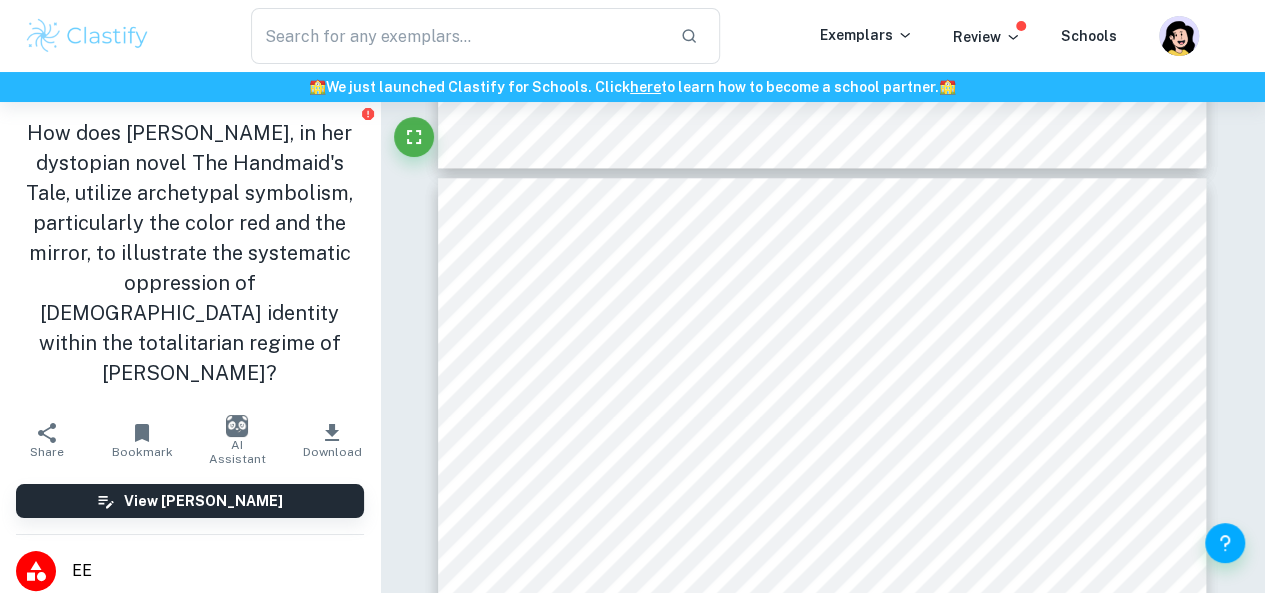 click on "5. Bibliography ï   <Amy Butler Greenfield a Perfect Red | Excerpt.= 2021. Amybutlergreenfield.com. 2021. https://www.amybutlergreenfield.com/A%20Perfect%20Red_Excerpt.html. ï   Atwood, Margaret. 1978. <A Red Shirt.= Mississippi Review 7 (3): 36340. http://www.jstor.org/stable/20133635. ï   Atwood, Margaret. 1986. The Handmaid's Tale. New York: Houghton Mifflin Harcourt Publishing Company. https://www.google.lt/books/edition/The_Handmaid_s_Tale/ZrsVZKWJg4UC?hl=lt& gbpv=1. ï   <BBC Radio 4 - Bookclub - Six Reasons to Read Margaret Atwood (and What to Read...).= BBC. Accessed February 22, 2024. https://www.bbc.co.uk/programmes/articles/1BvdNDQVC6nnTCypbcx0MWs/six-rea sons-to-read-margaret-atwood-and-what-to-read . ï   Chai, W. J. 2023. <Mirrors in Psychology: The Power of Self-Reflection | Kovann Mirror.= Kovann. February 21, 2023. https://kovannmirror.com/mirrors-in-psychology-the-power-of-self-reflection . ï   Cherry, Kendra. 2023. <How Does the Color Red Impact Your Mood and Behavior?= ï   / . ï   ï" at bounding box center [822, 720] 